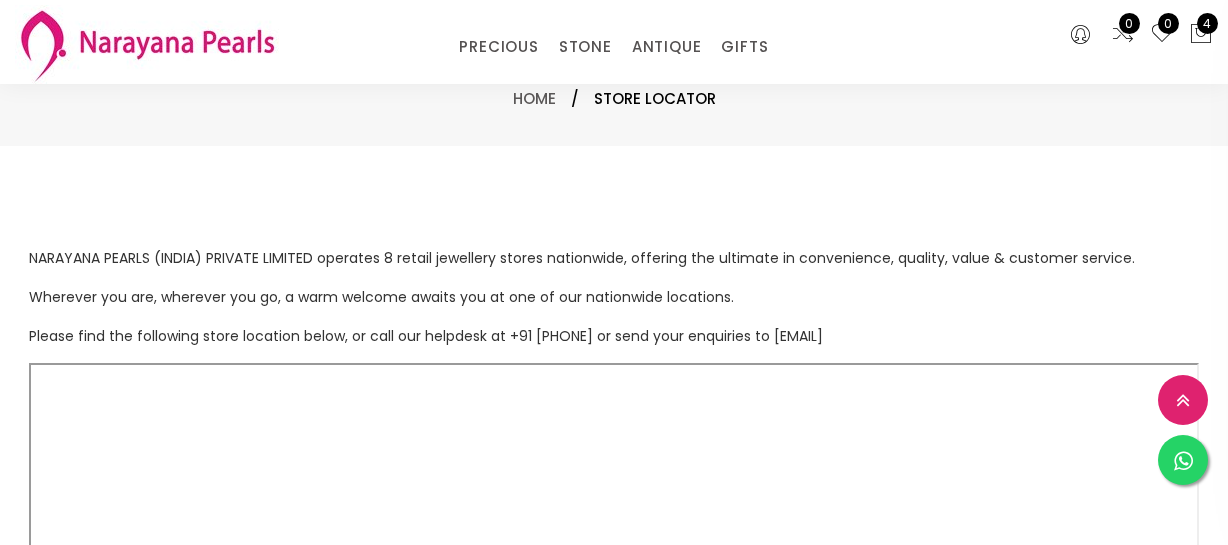 select on "INR" 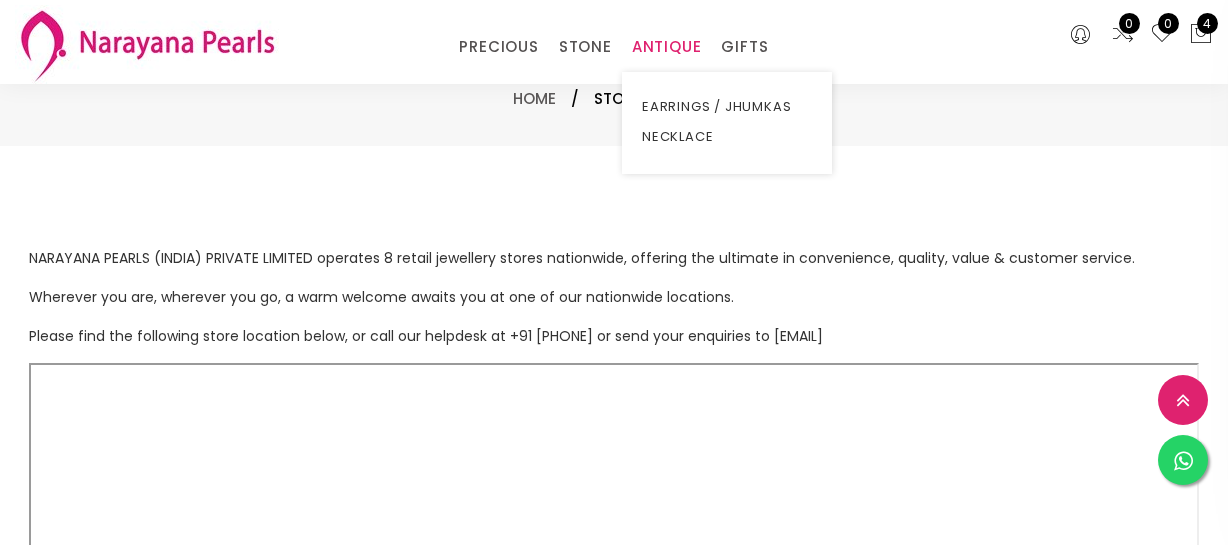 scroll, scrollTop: 818, scrollLeft: 0, axis: vertical 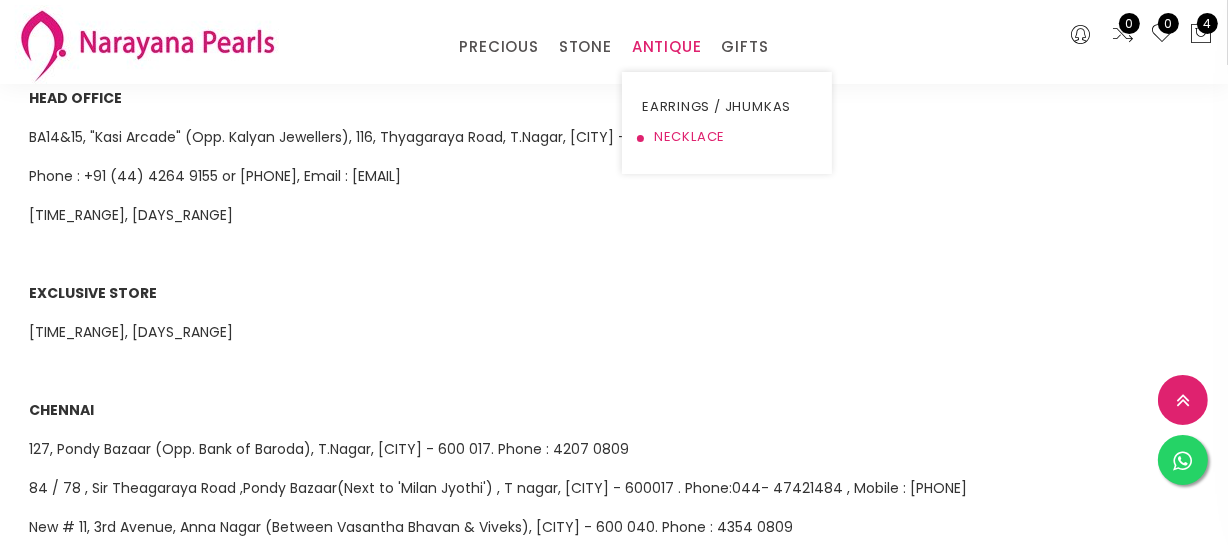 click on "NECKLACE" at bounding box center (727, 137) 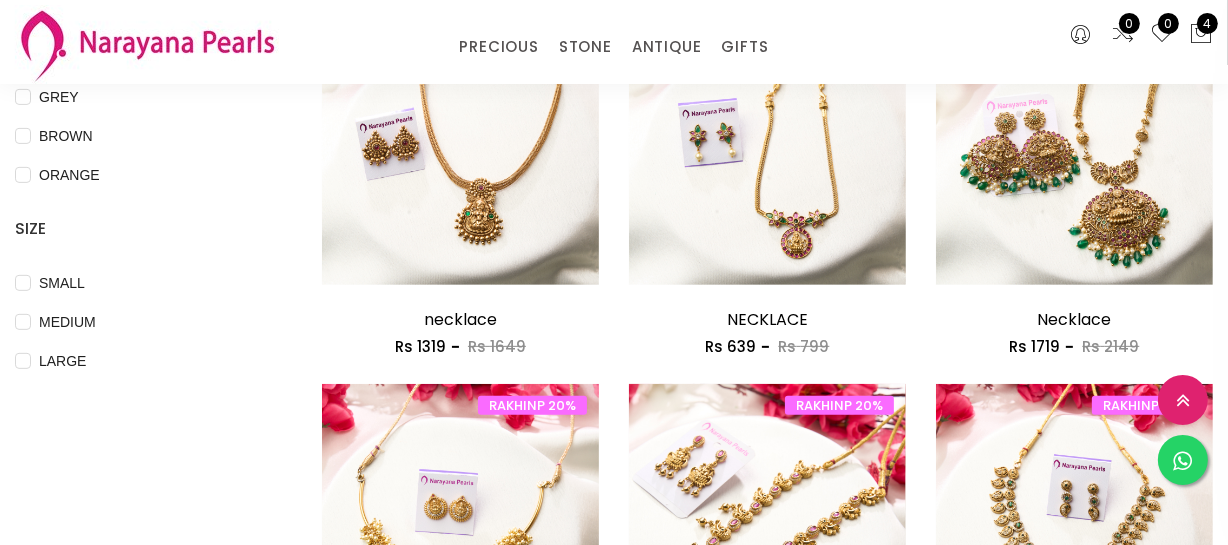 scroll, scrollTop: 636, scrollLeft: 0, axis: vertical 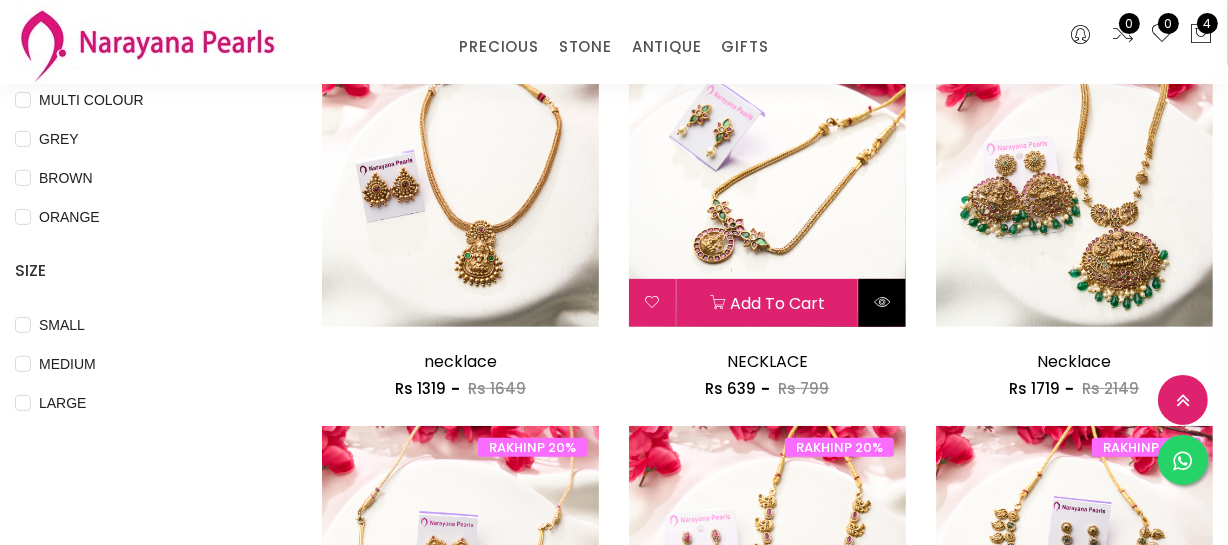 click at bounding box center [882, 303] 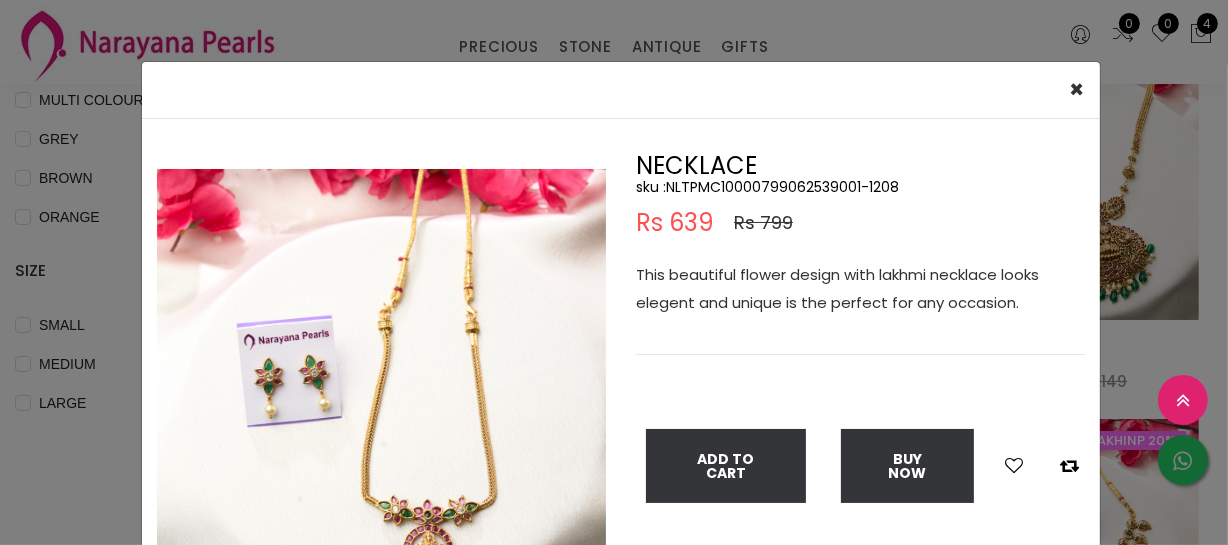 click on "NECKLACE sku :  NLTPMC10000799062539001-1208 Rs   639   Rs   799 This beautiful flower design with lakhmi necklace looks elegent and unique is the perfect for any occasion.  Add To Cart   Buy Now" at bounding box center [860, 345] 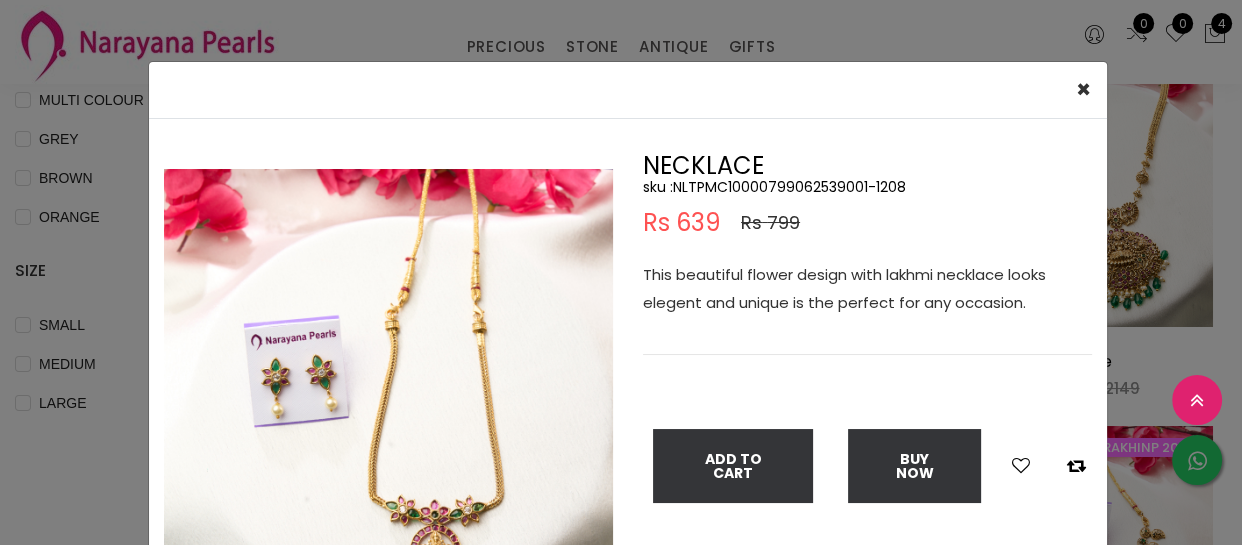 click on "sku :  NLTPMC10000799062539001-1208" at bounding box center (867, 187) 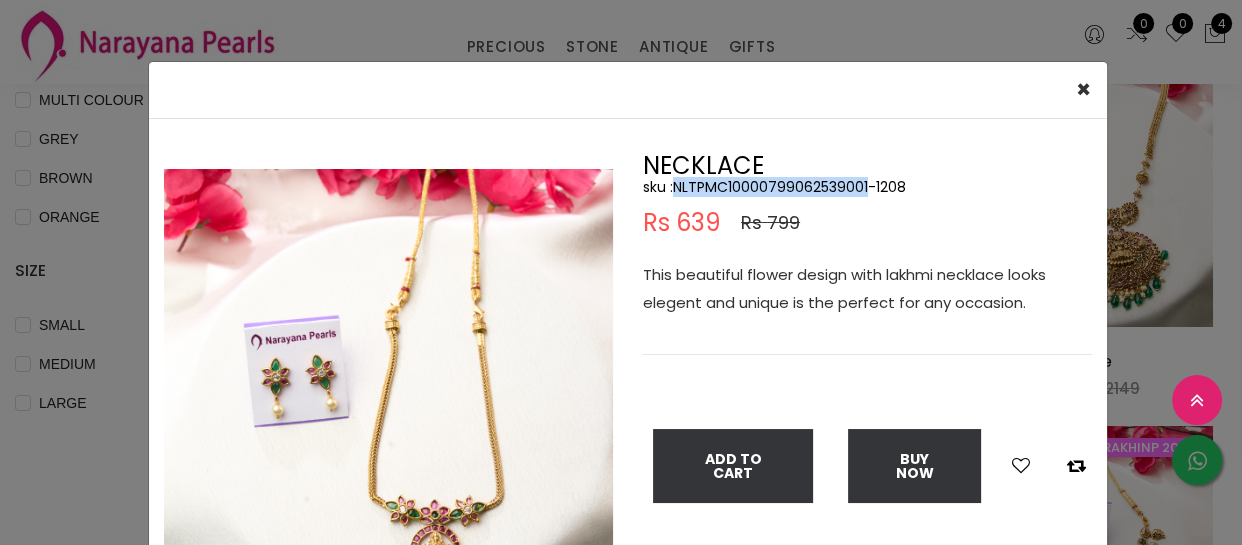 click on "sku :  NLTPMC10000799062539001-1208" at bounding box center (867, 187) 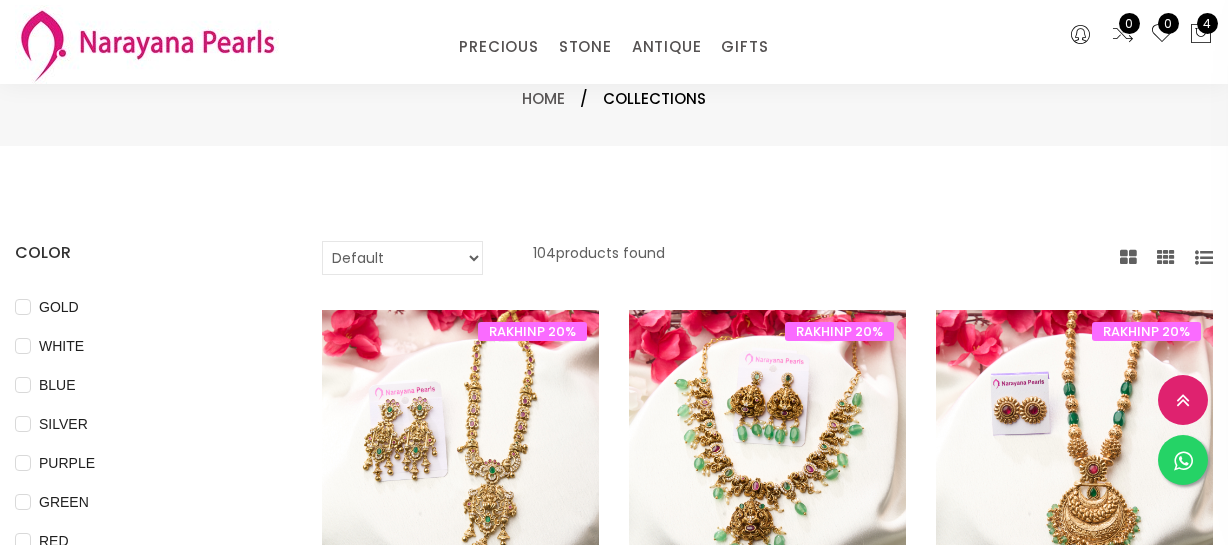 select on "INR" 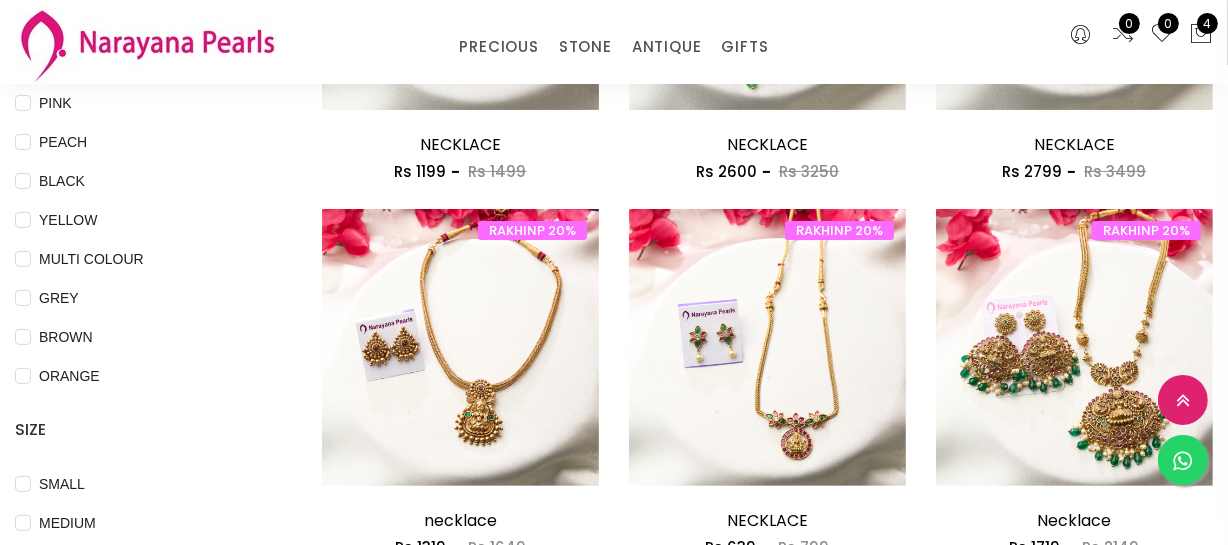 scroll, scrollTop: 636, scrollLeft: 0, axis: vertical 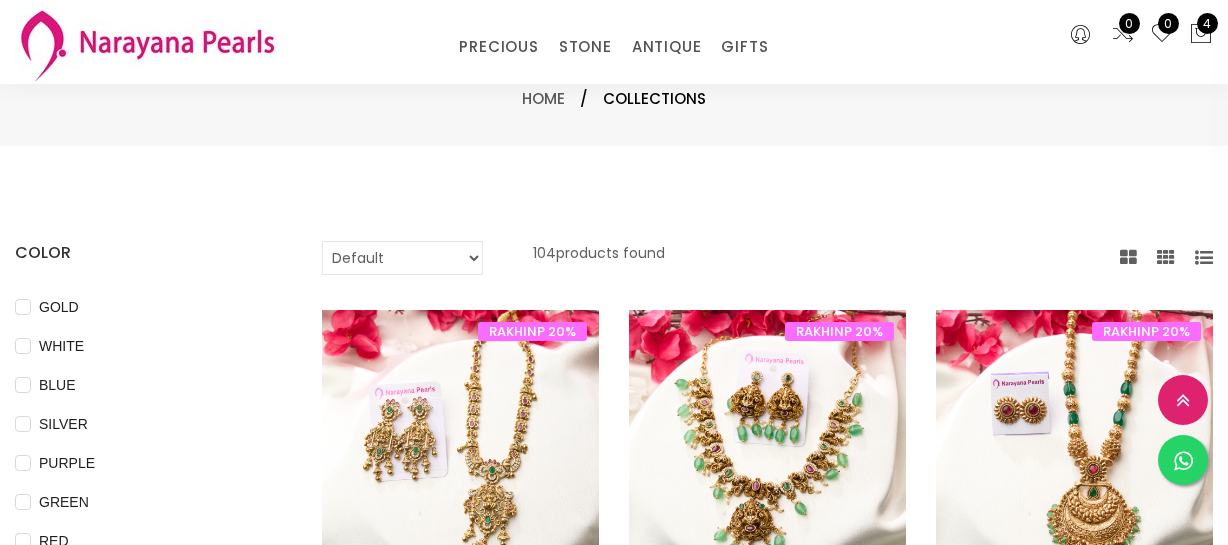 select on "INR" 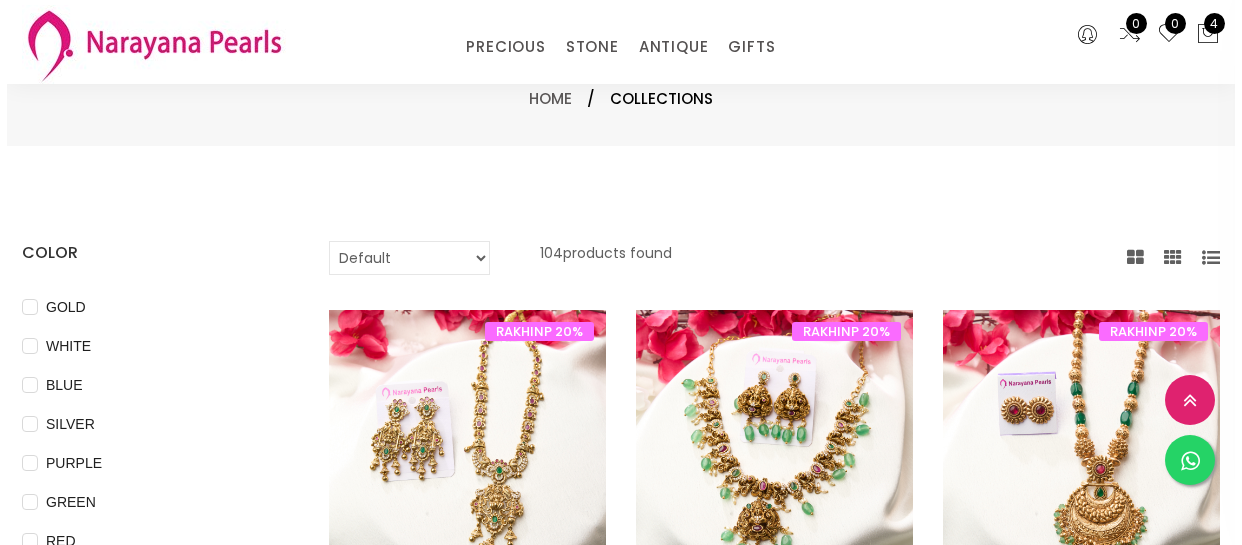 scroll, scrollTop: 720, scrollLeft: 0, axis: vertical 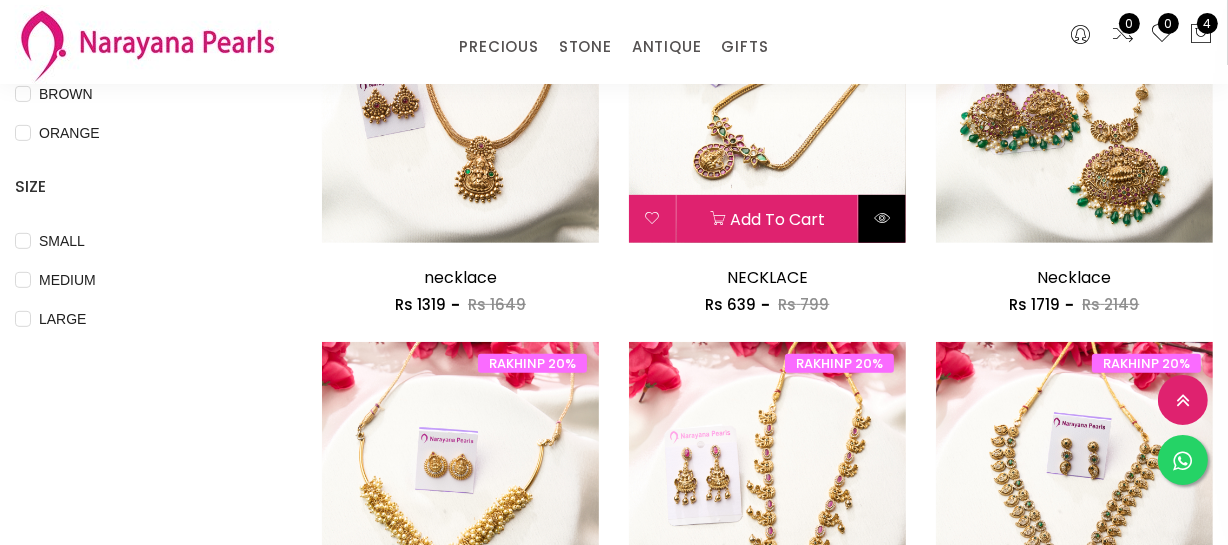 click at bounding box center (882, 219) 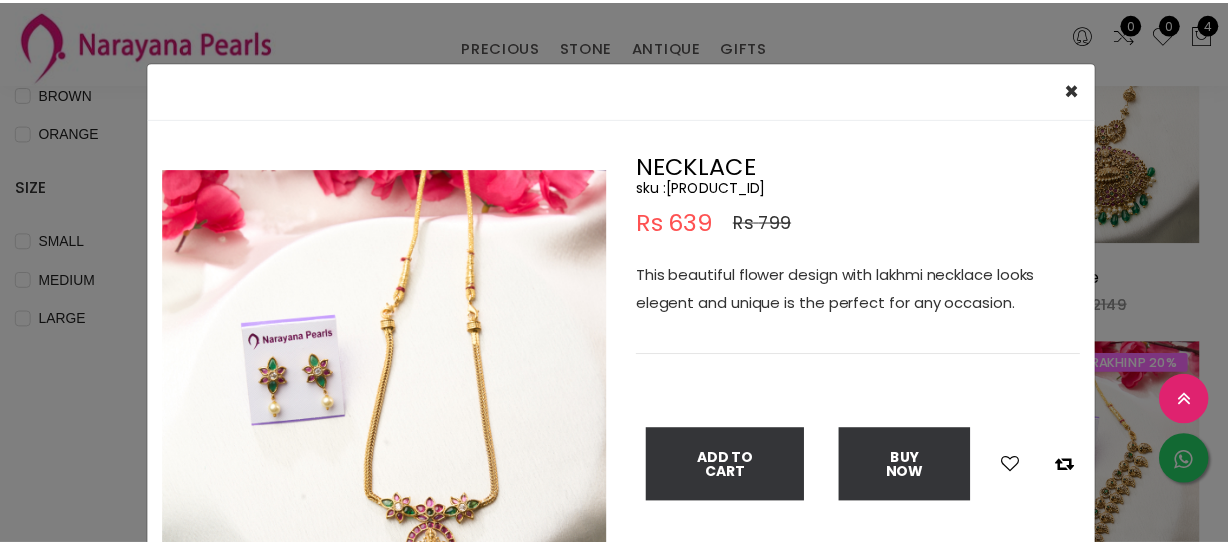 scroll, scrollTop: 636, scrollLeft: 0, axis: vertical 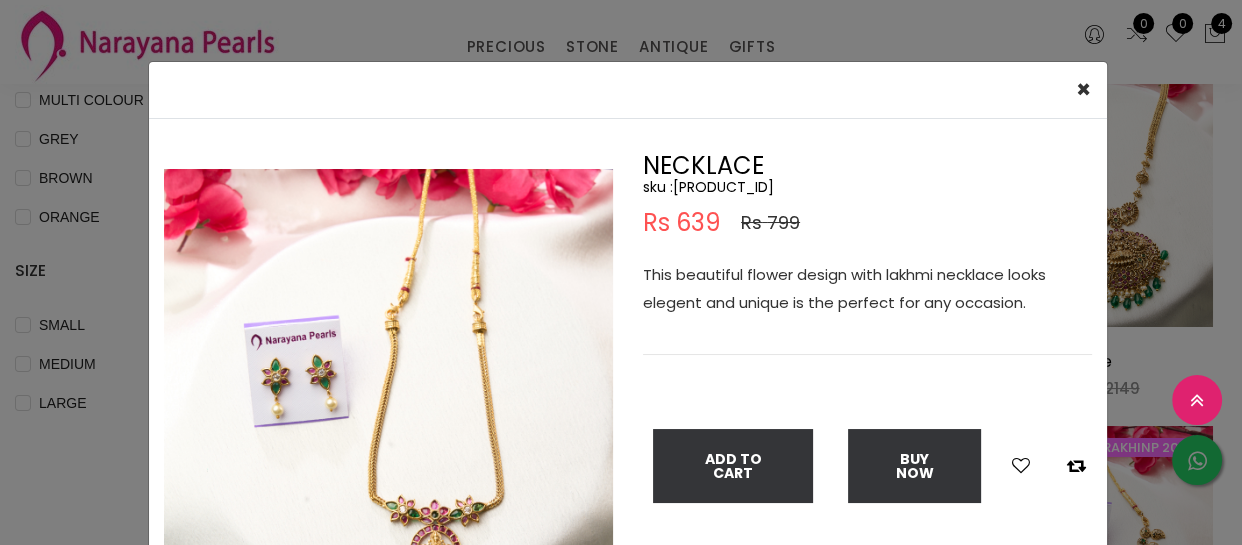 click on "This beautiful flower design with lakhmi necklace looks elegent and unique is the perfect for any occasion." at bounding box center [867, 289] 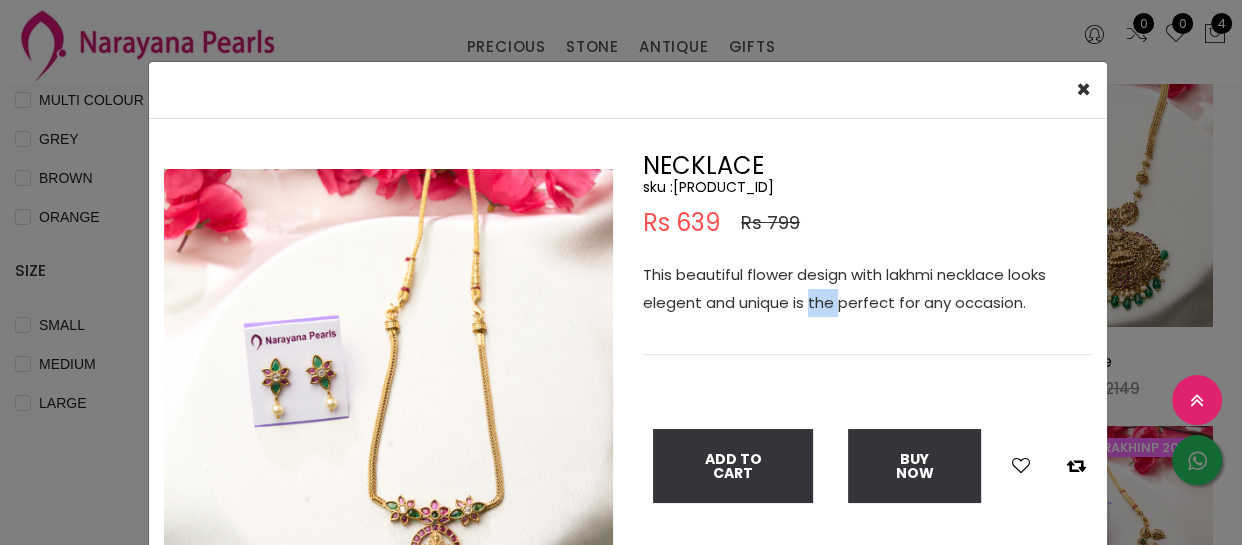 click on "This beautiful flower design with lakhmi necklace looks elegent and unique is the perfect for any occasion." at bounding box center (867, 289) 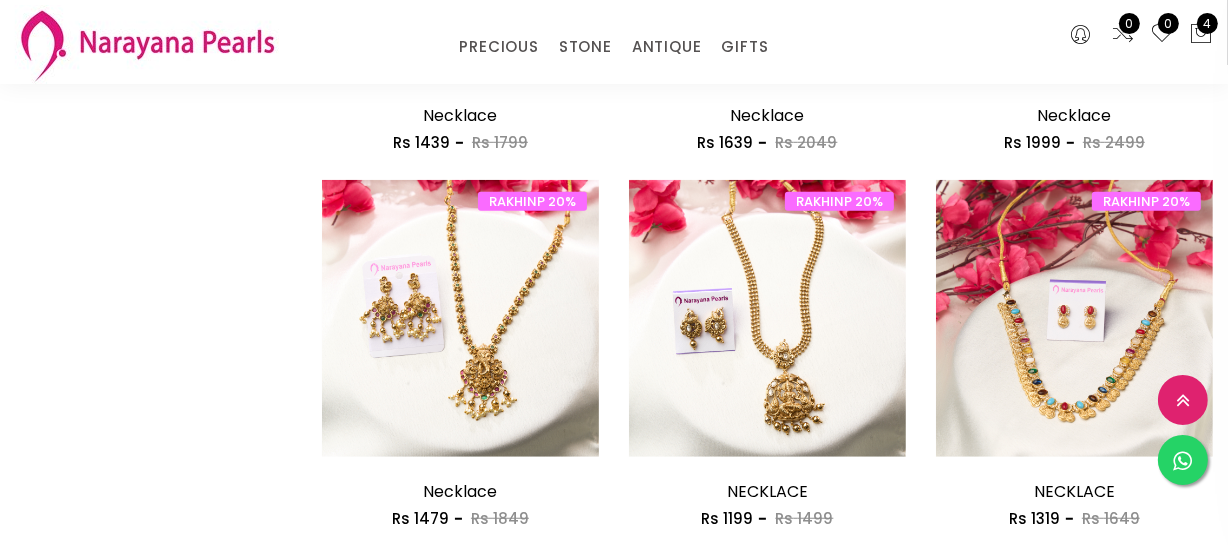 scroll, scrollTop: 1454, scrollLeft: 0, axis: vertical 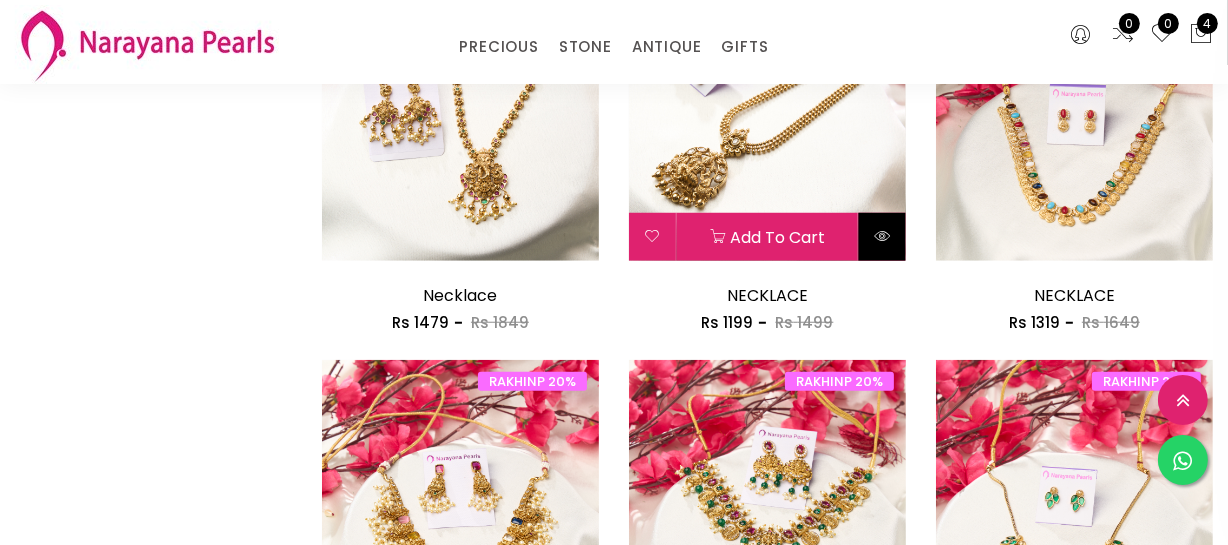click at bounding box center [882, 236] 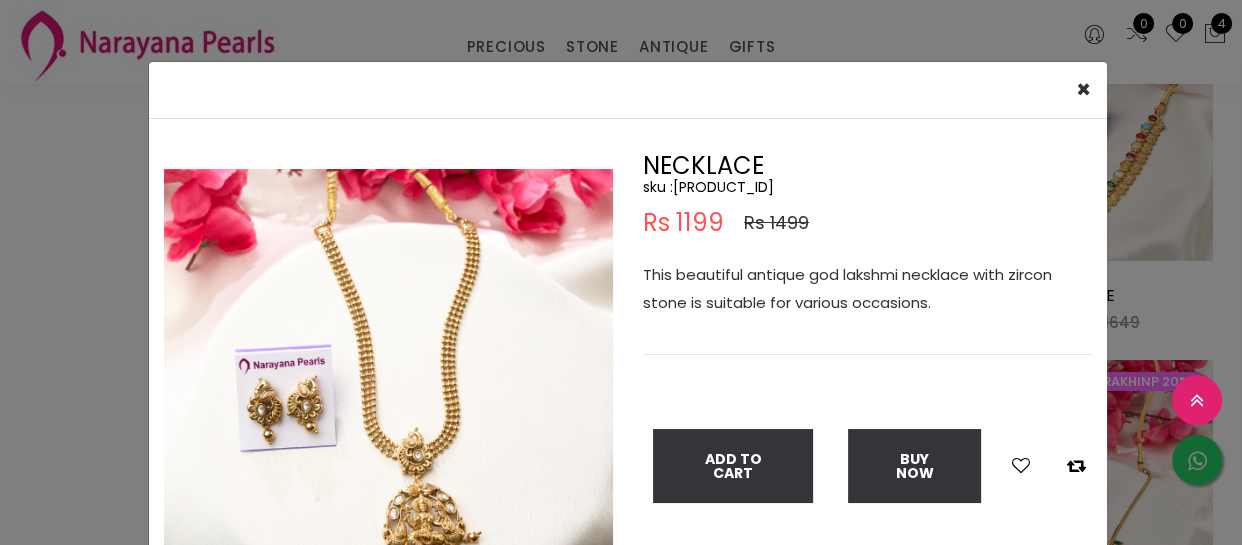 click on "× Close Double (click / press) on the image to zoom (in / out). NECKLACE sku :  NLCZWT10001499072565003-1177 Rs   1199   Rs   1499 This beautiful antique god lakshmi necklace with zircon stone is suitable for various occasions.  Add To Cart   Buy Now" at bounding box center (621, 272) 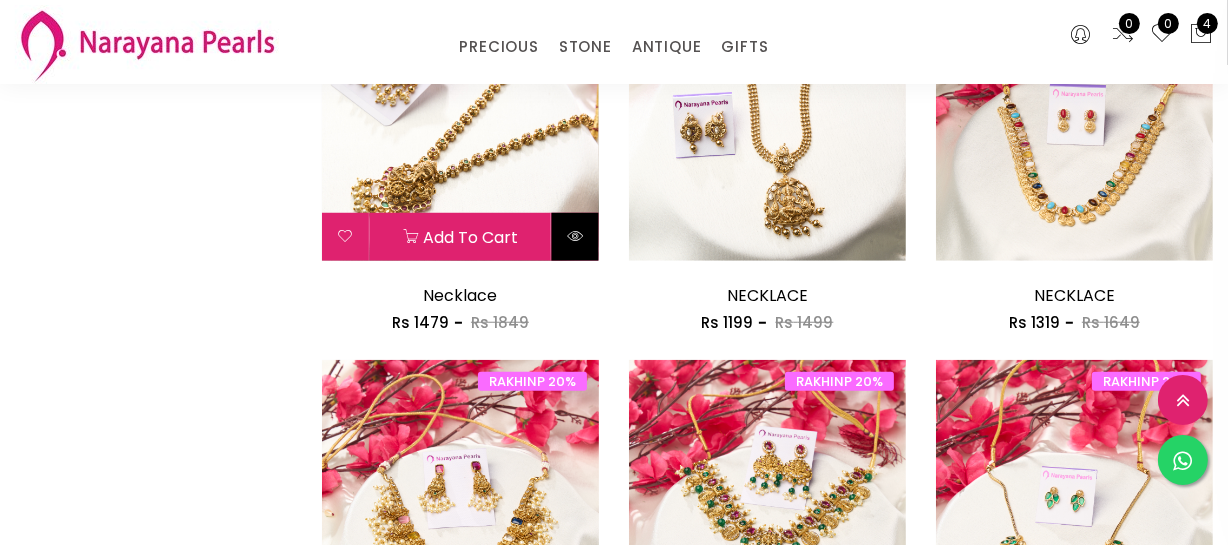 click at bounding box center [575, 236] 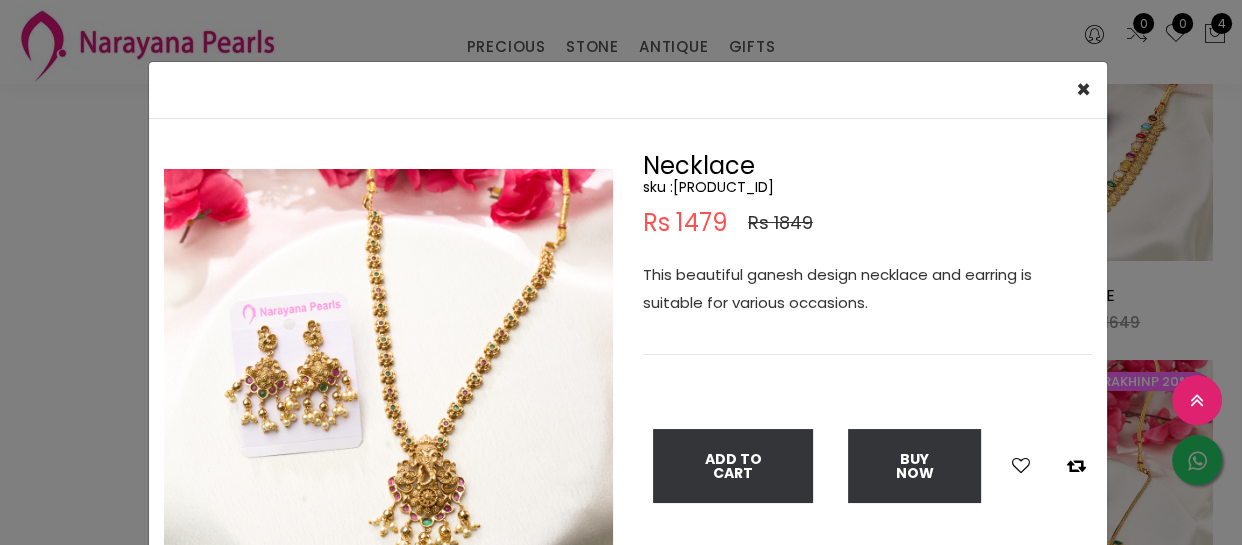 click on "This beautiful ganesh design necklace and earring is suitable for various occasions." at bounding box center [867, 289] 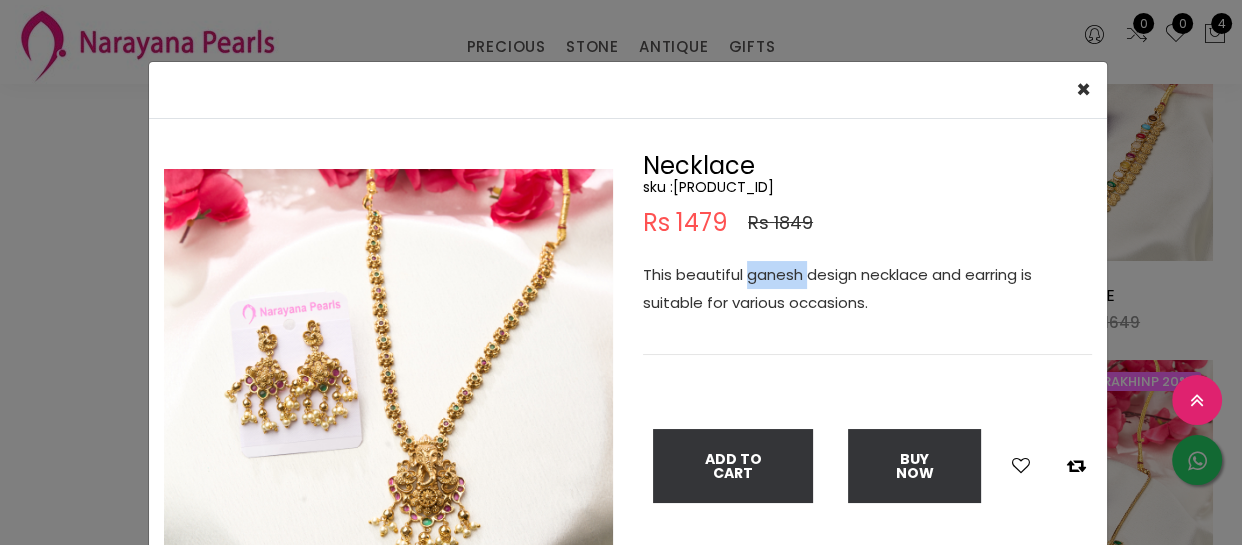click on "This beautiful ganesh design necklace and earring is suitable for various occasions." at bounding box center [867, 289] 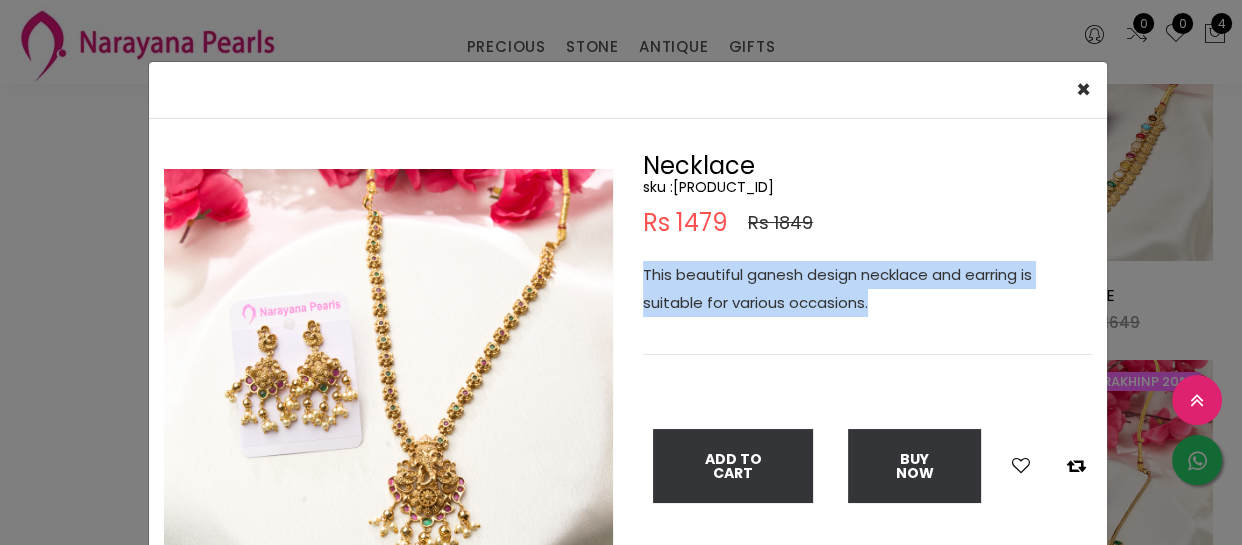 click on "This beautiful ganesh design necklace and earring is suitable for various occasions." at bounding box center [867, 289] 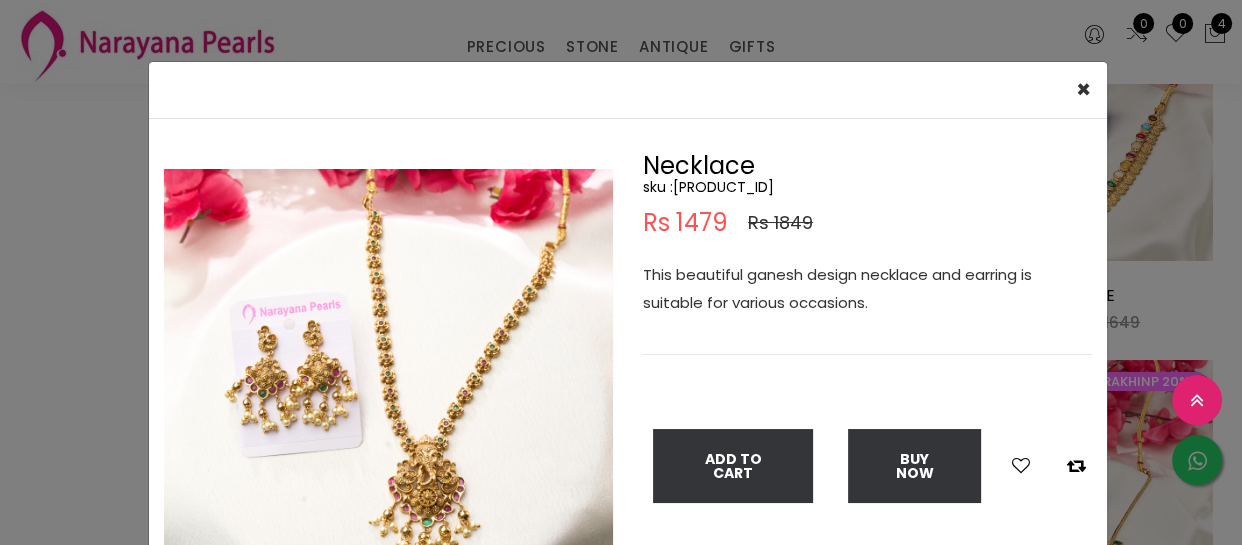 click on "× Close Double (click / press) on the image to zoom (in / out). Necklace sku :  NLTPMC10001849072565005-1189 Rs   1479   Rs   1849 This beautiful ganesh design necklace and earring is suitable for various occasions.  Add To Cart   Buy Now" at bounding box center (621, 272) 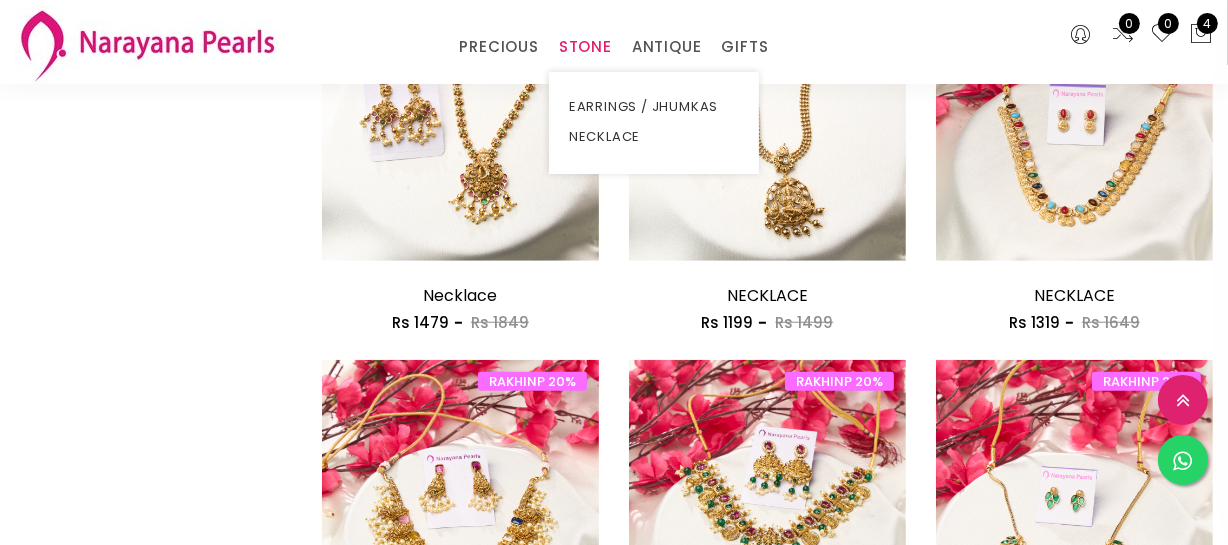 click on "STONE" at bounding box center (585, 47) 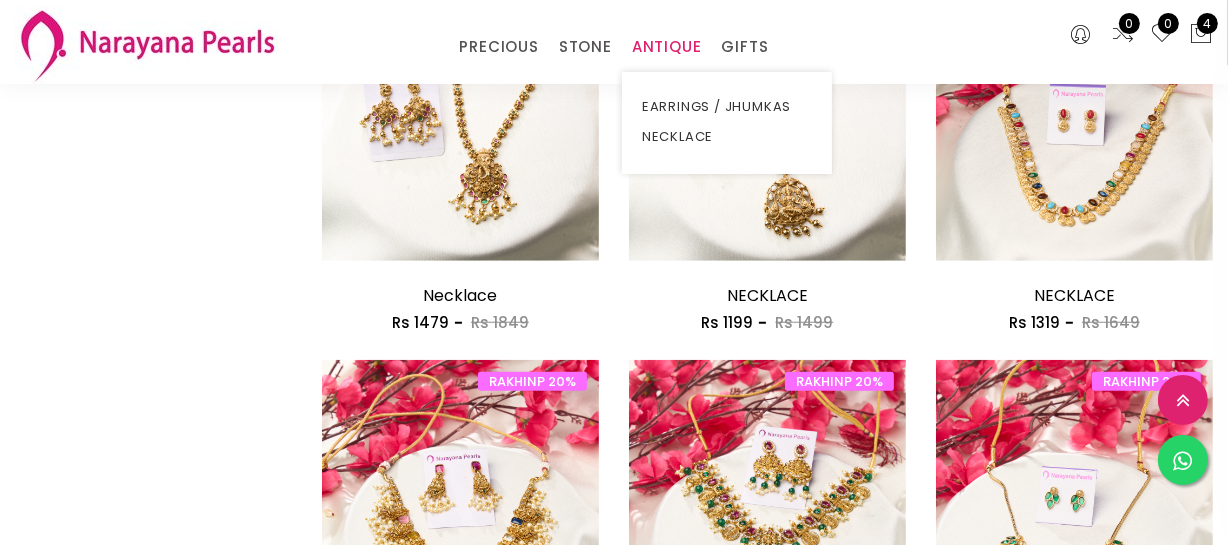 click on "ANTIQUE" at bounding box center (667, 47) 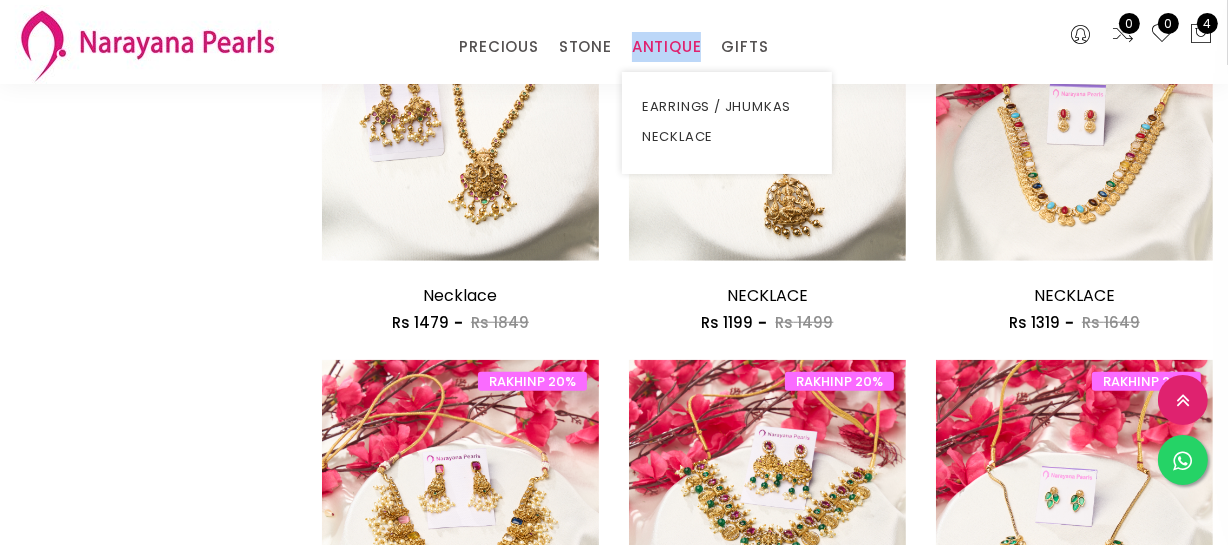 click on "ANTIQUE" at bounding box center [667, 47] 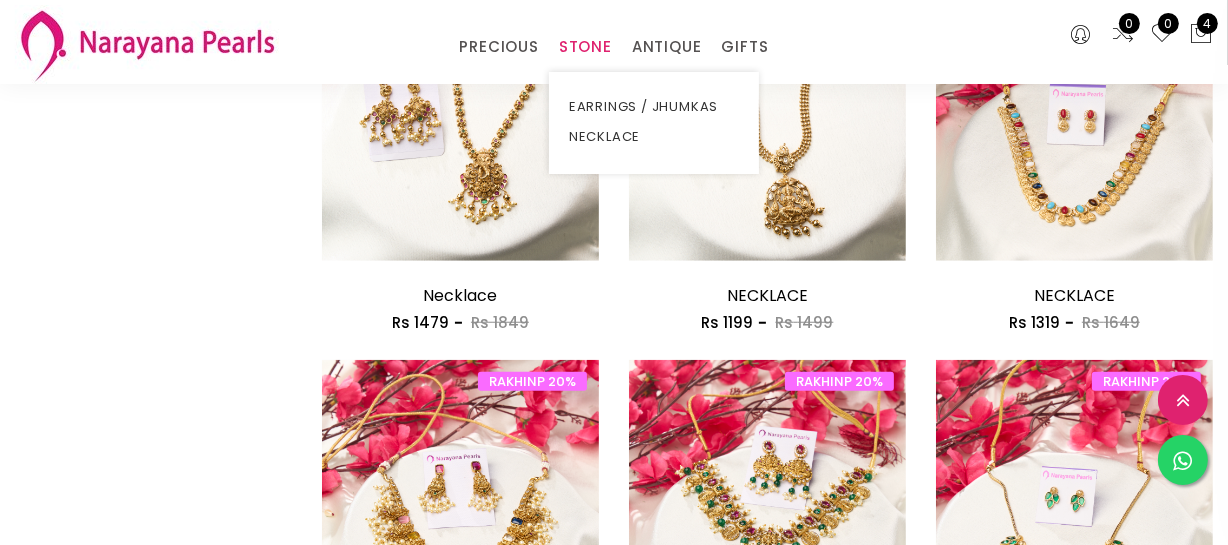 click on "STONE" at bounding box center [585, 47] 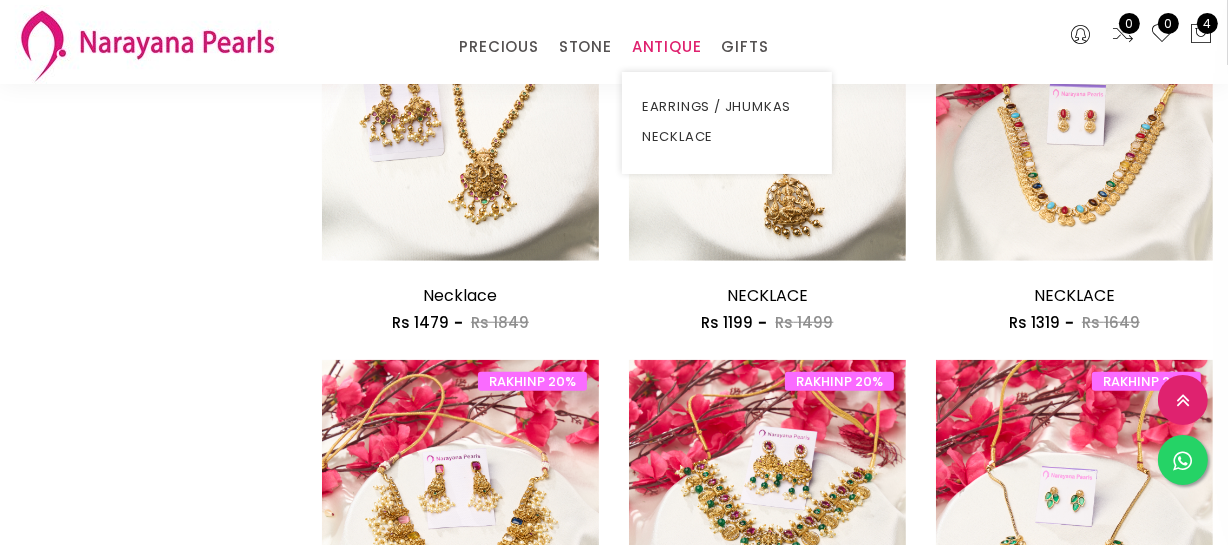 click on "ANTIQUE" at bounding box center (667, 47) 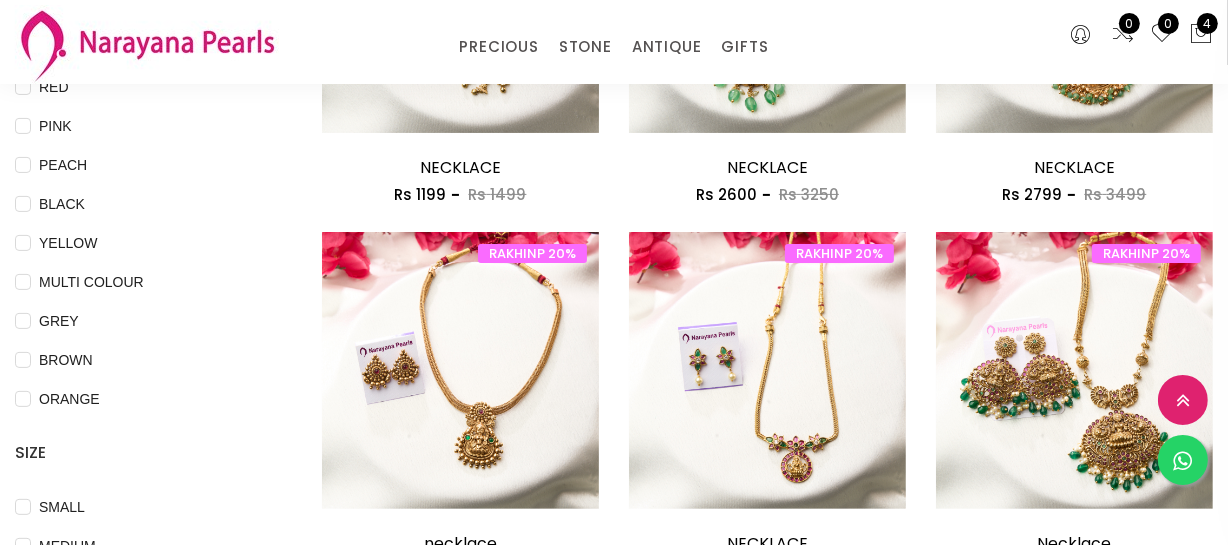 scroll, scrollTop: 0, scrollLeft: 0, axis: both 